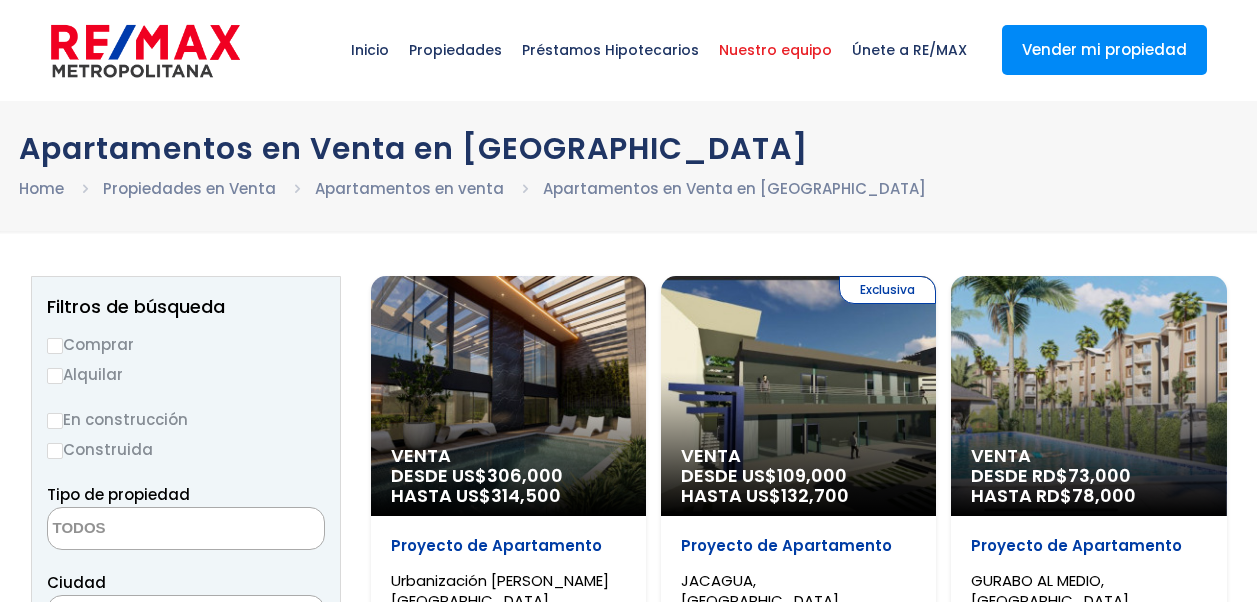 select 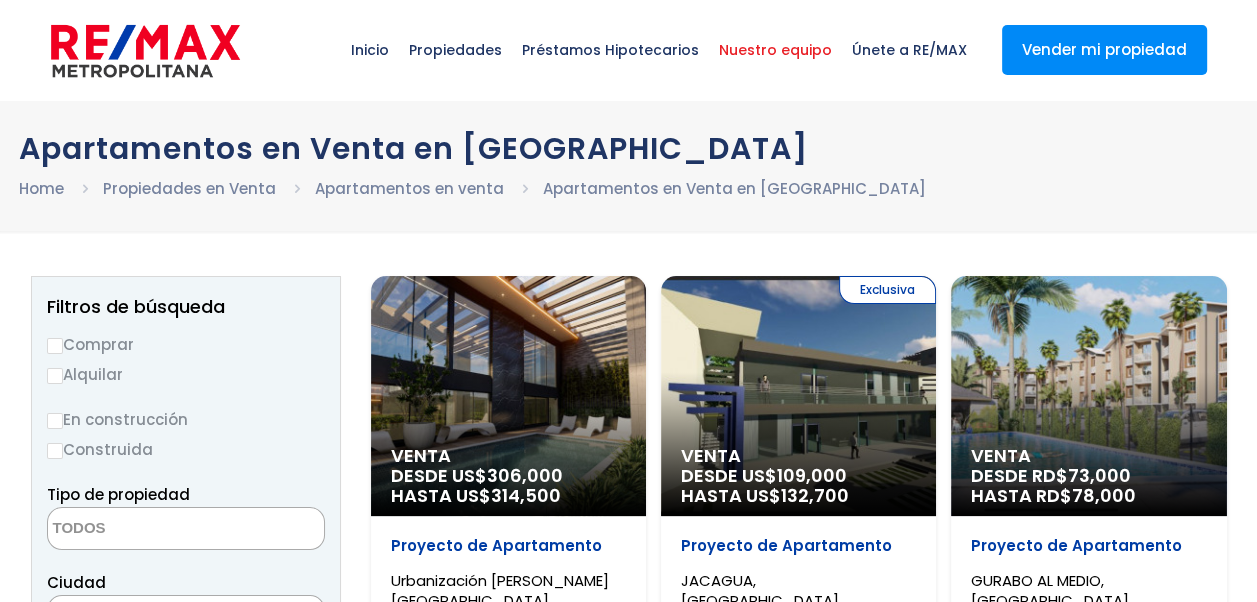 scroll, scrollTop: 0, scrollLeft: 0, axis: both 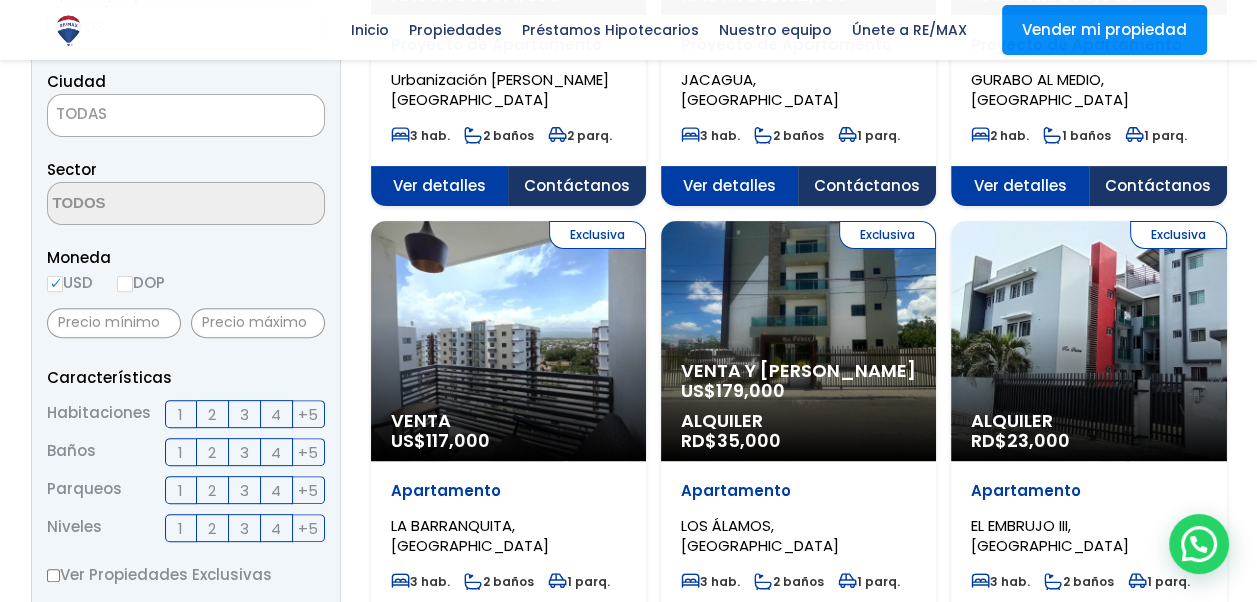 click on "TODAS" at bounding box center [186, 114] 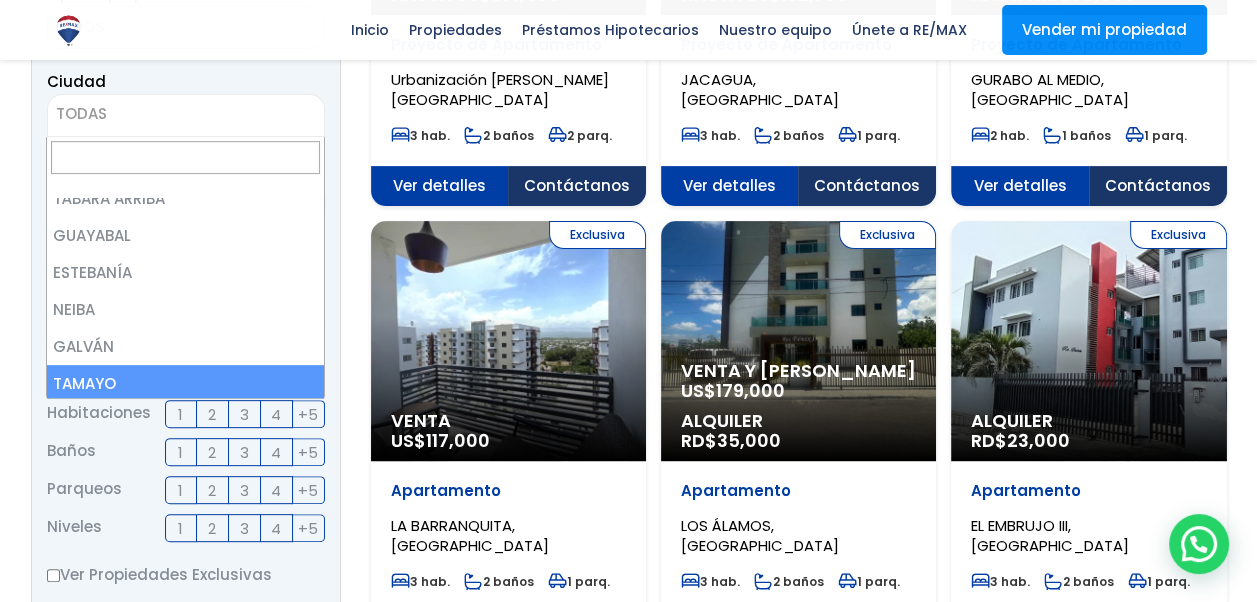 scroll, scrollTop: 600, scrollLeft: 0, axis: vertical 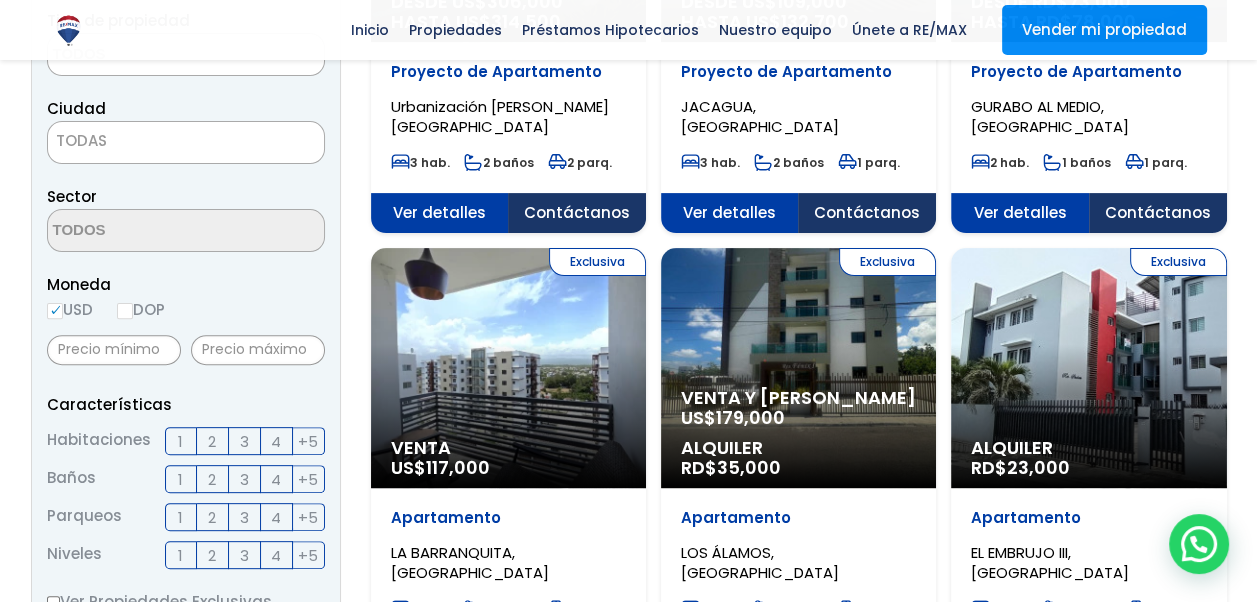 click on "X
Inicio
Propiedades
Préstamos Hipotecarios
Calculadora de préstamos
Nuestro equipo
Únete a RE/MAX
Vender mi propiedad
.path{fill:none;stroke:#000;stroke-miterlimit:10;stroke-width:1.5px;}
✕
Apartamentos en Venta en Santiago Home   Propiedades en Venta   Apartamentos en venta   Apartamentos en Venta en Santiago
Todas las Propiedades
Comprar
Alquilar
Tipo de propiedad
APARTAMENTO CASA FINCA 1" at bounding box center (628, -172) 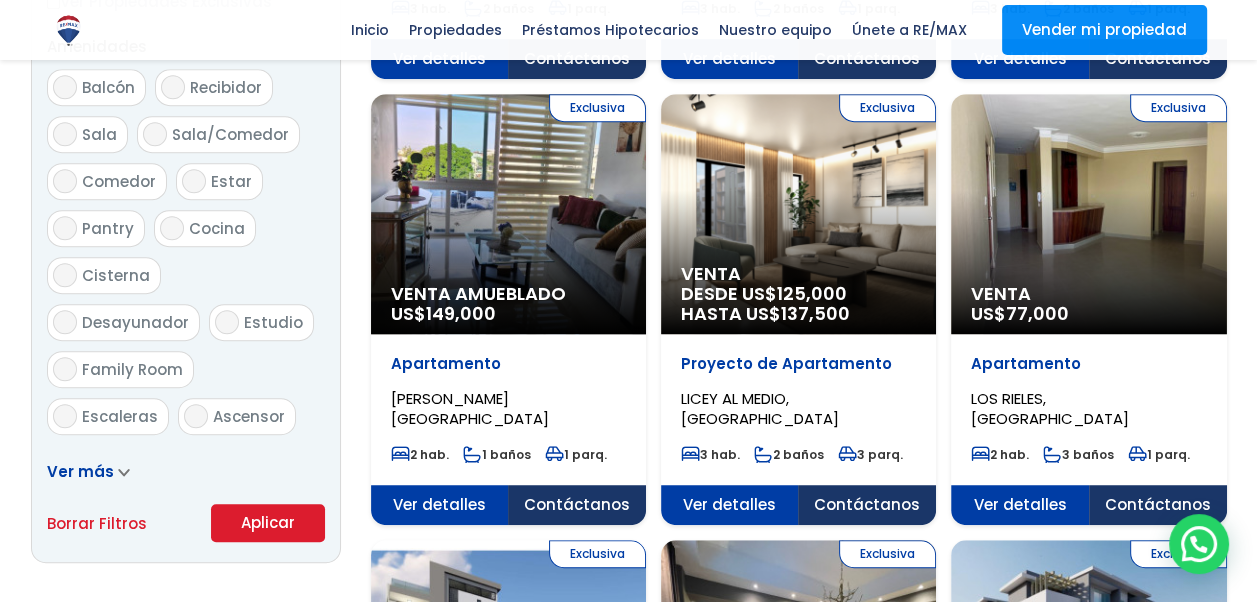 scroll, scrollTop: 973, scrollLeft: 0, axis: vertical 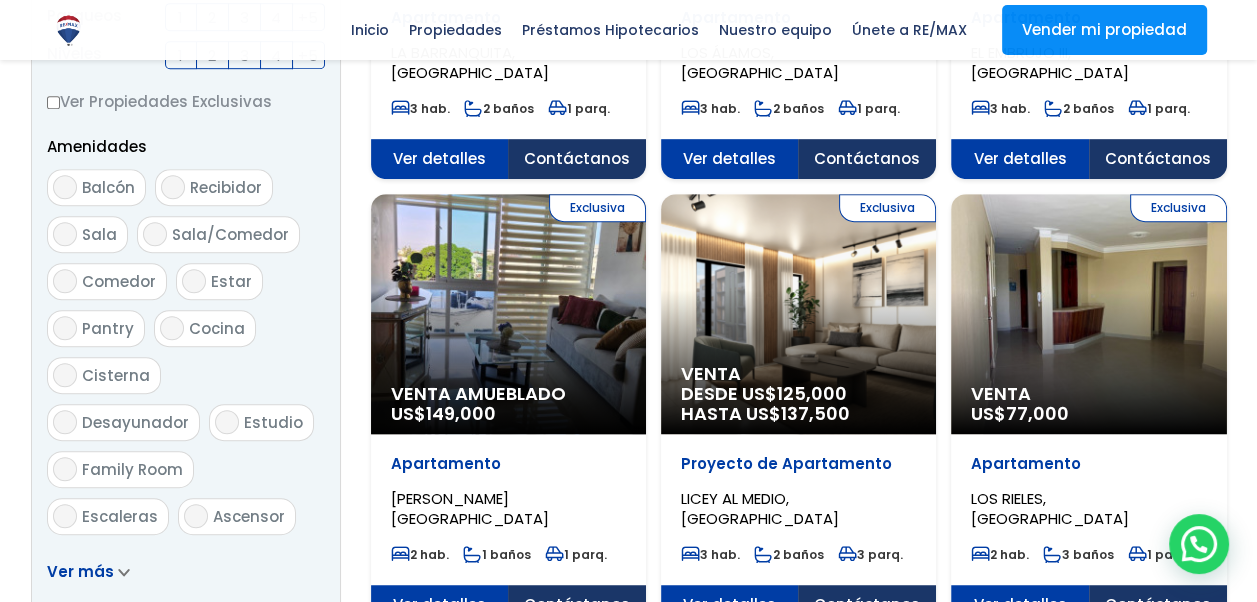 click on "Exclusiva
Venta
US$  77,000" at bounding box center [508, -578] 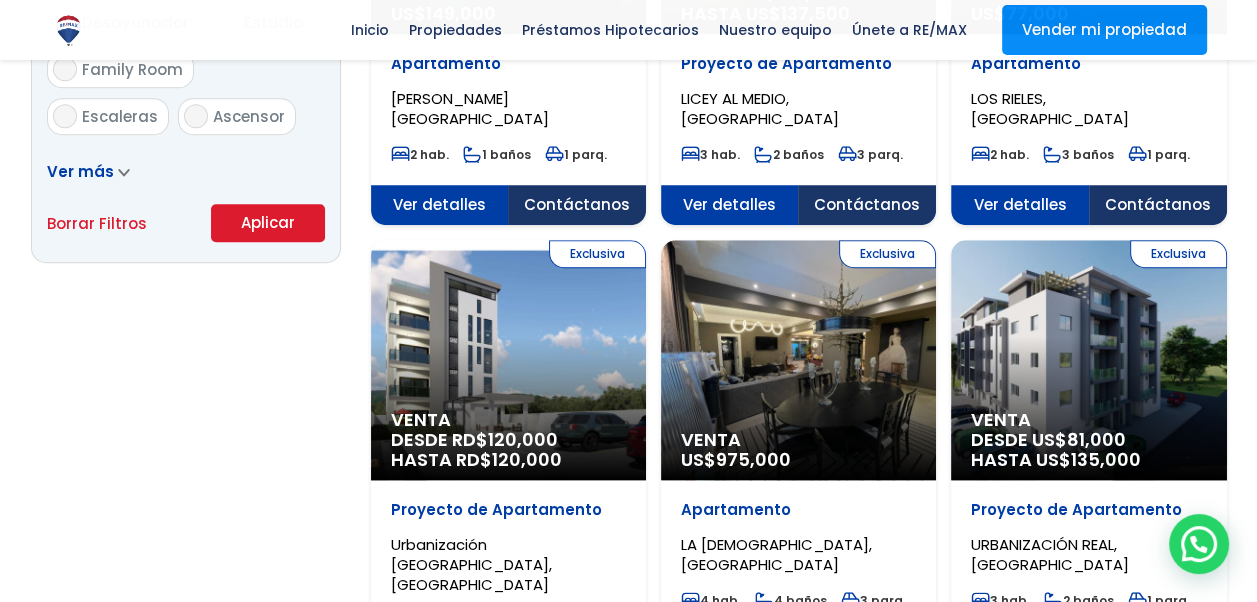 scroll, scrollTop: 1473, scrollLeft: 0, axis: vertical 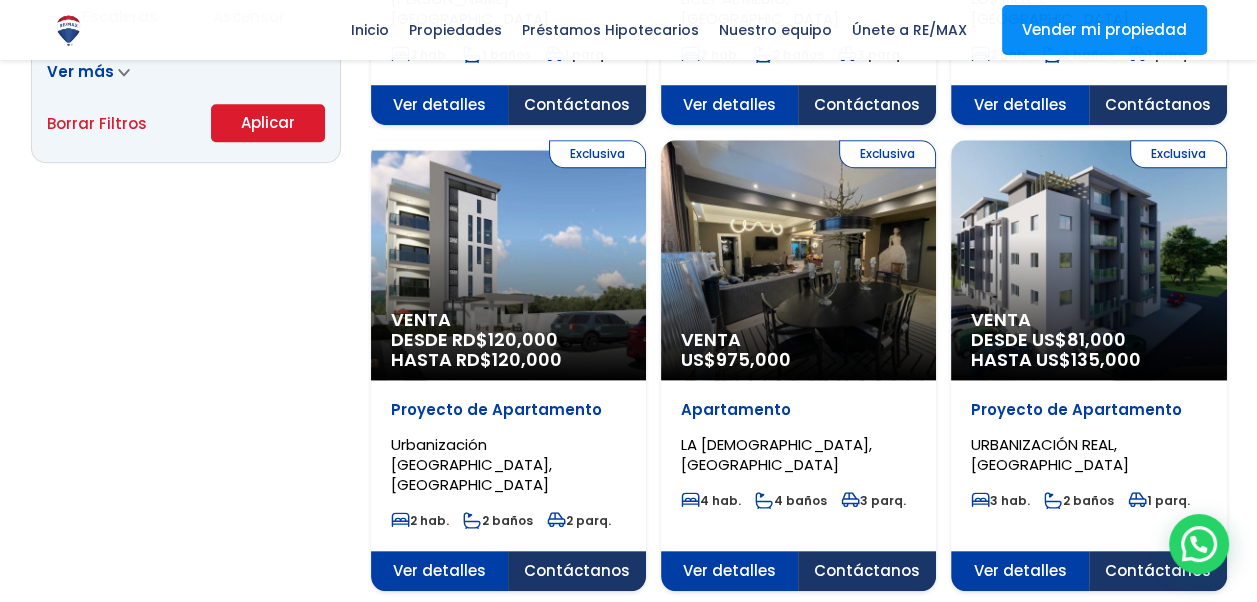 click on "Exclusiva
Venta
DESDE US$  81,000
HASTA US$  135,000" at bounding box center [508, -1078] 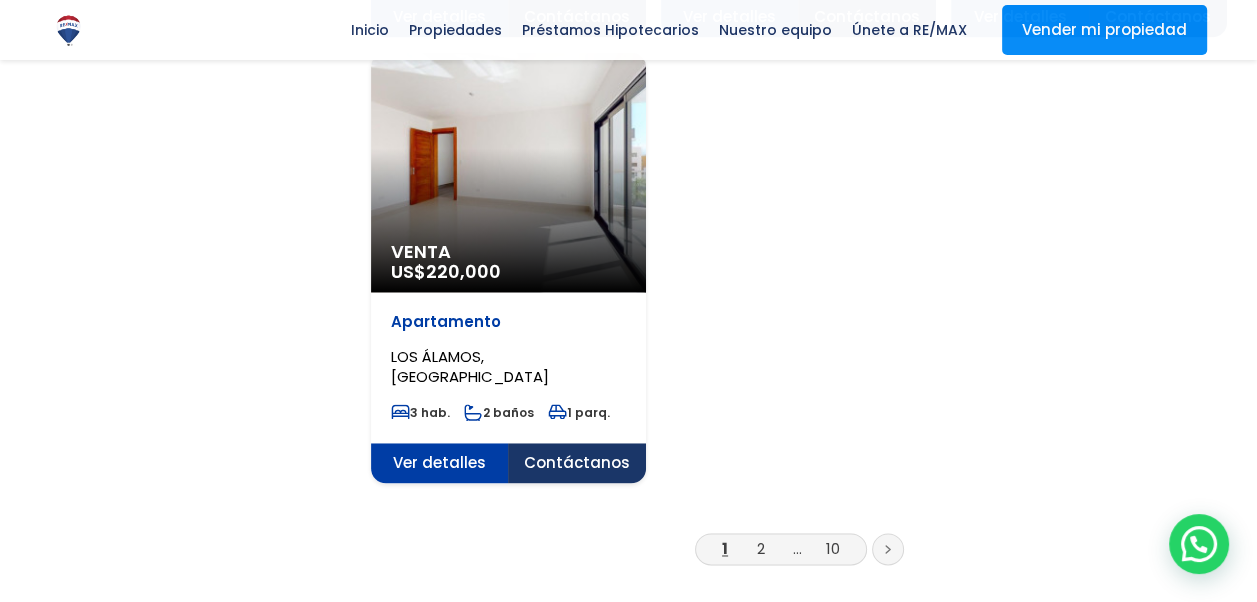 scroll, scrollTop: 2873, scrollLeft: 0, axis: vertical 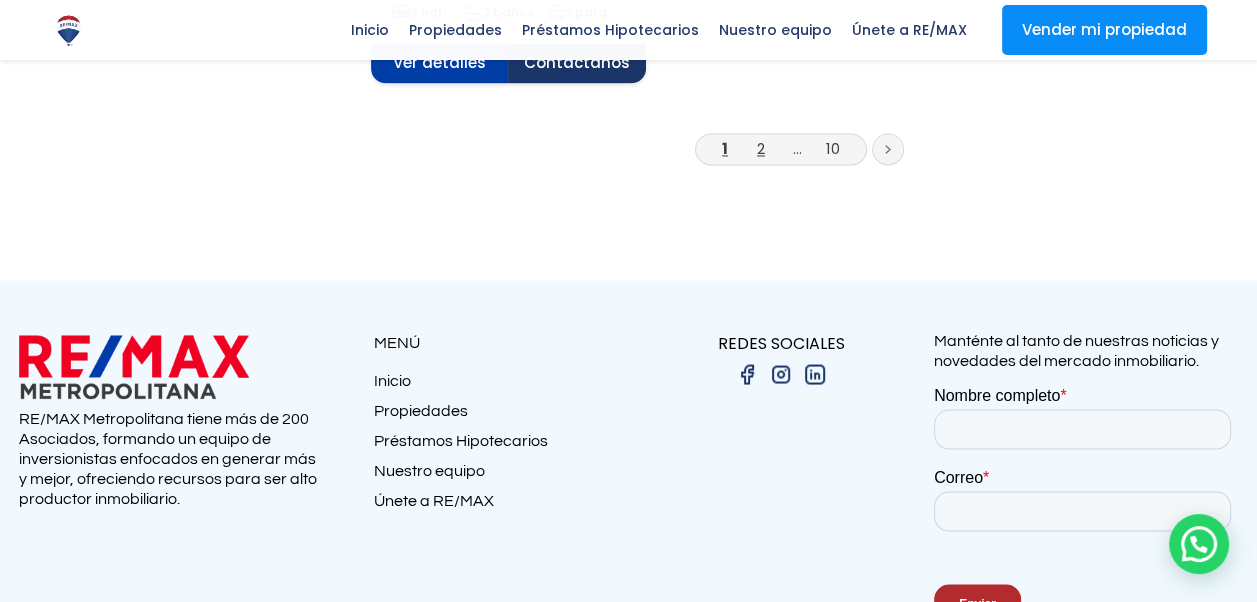 click on "2" at bounding box center (761, 148) 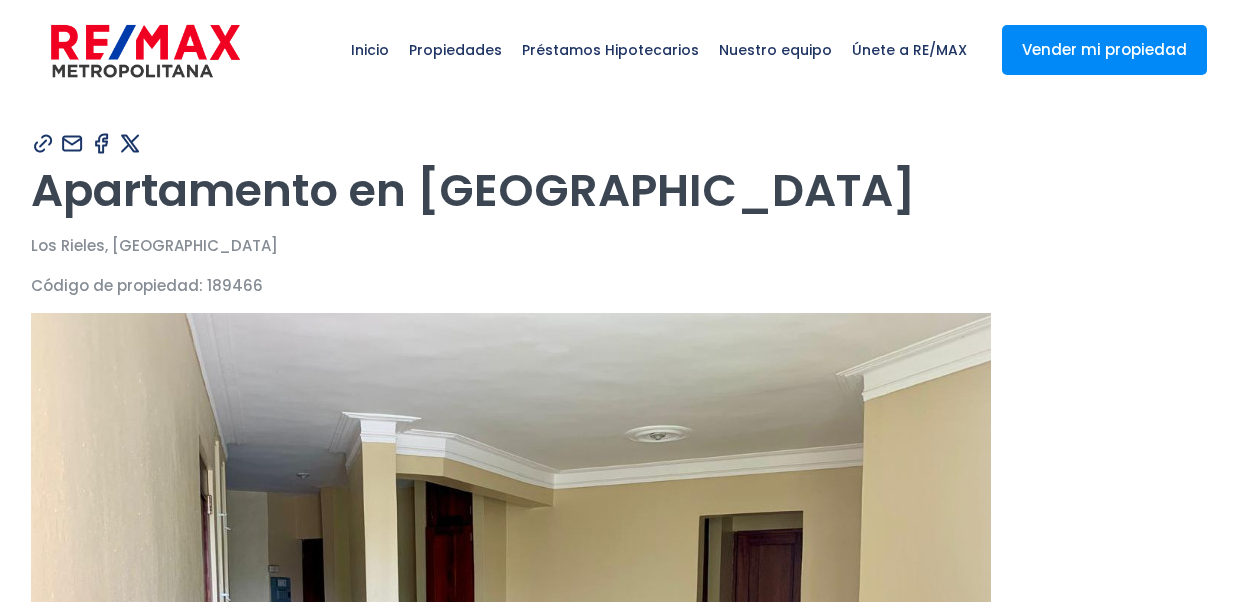 scroll, scrollTop: 0, scrollLeft: 0, axis: both 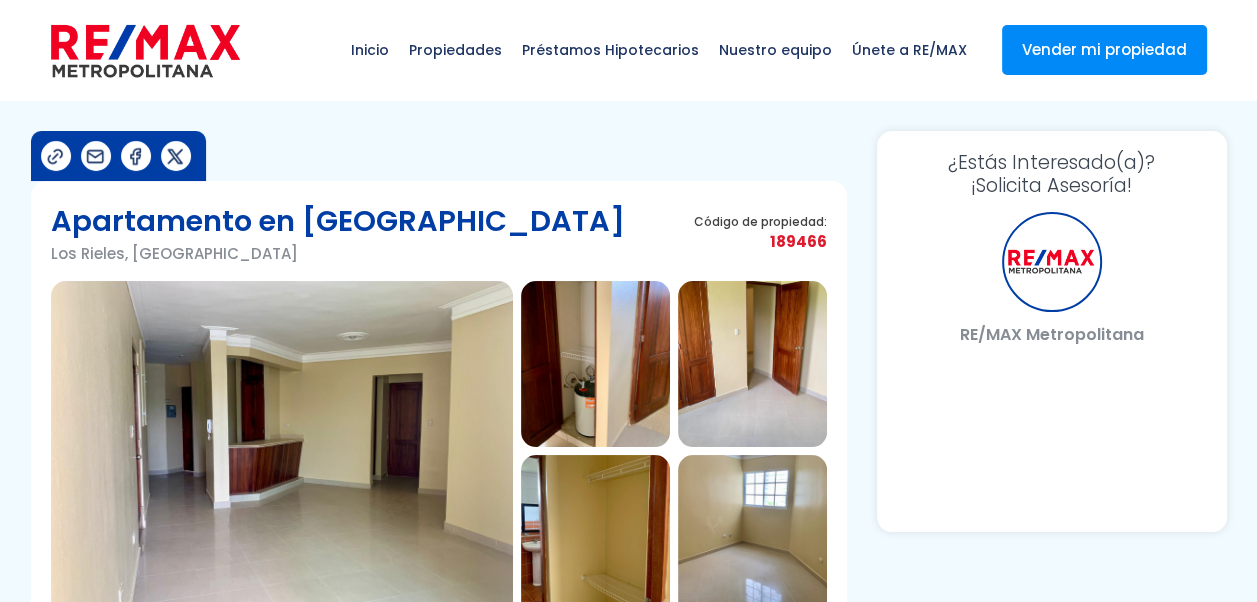 select on "DO" 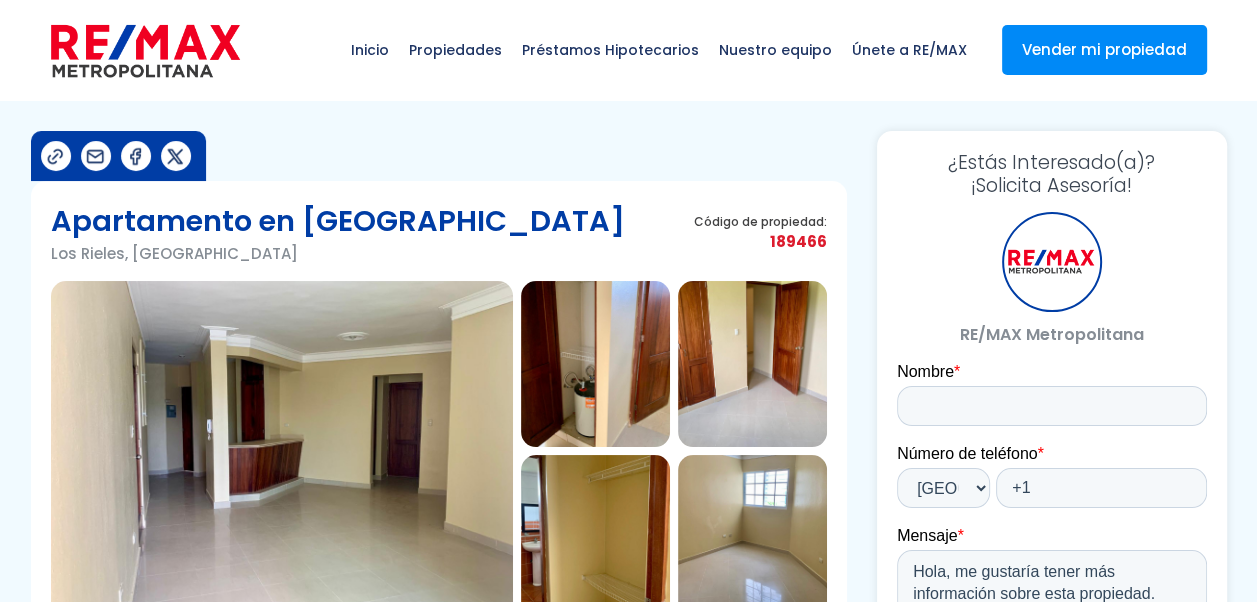scroll, scrollTop: 0, scrollLeft: 0, axis: both 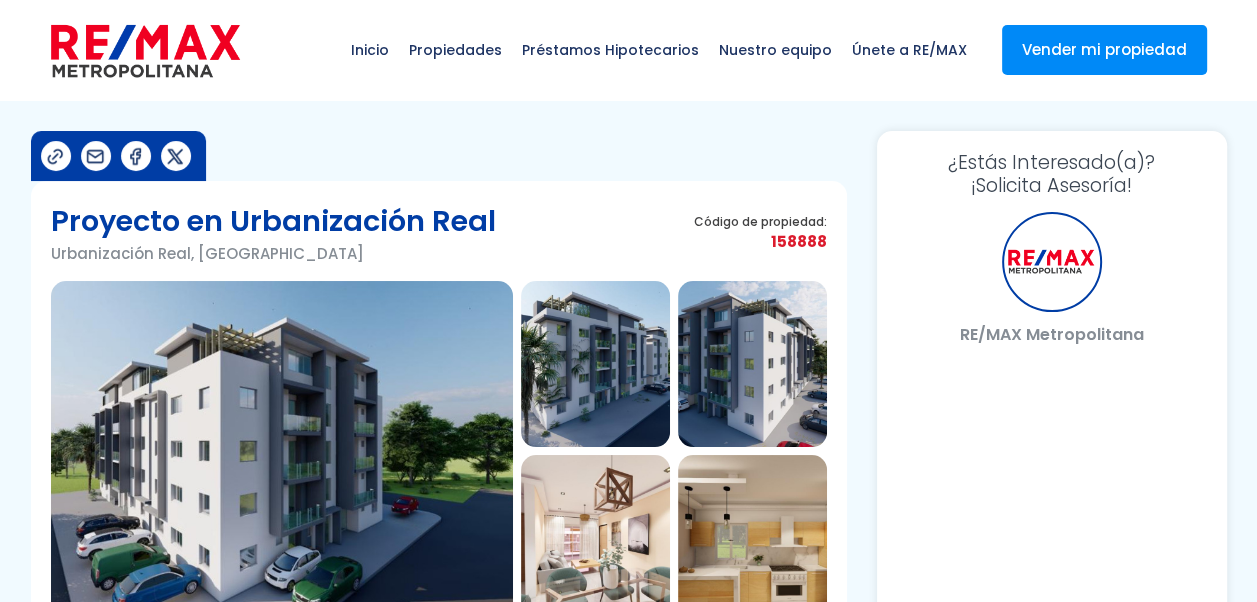 select on "DO" 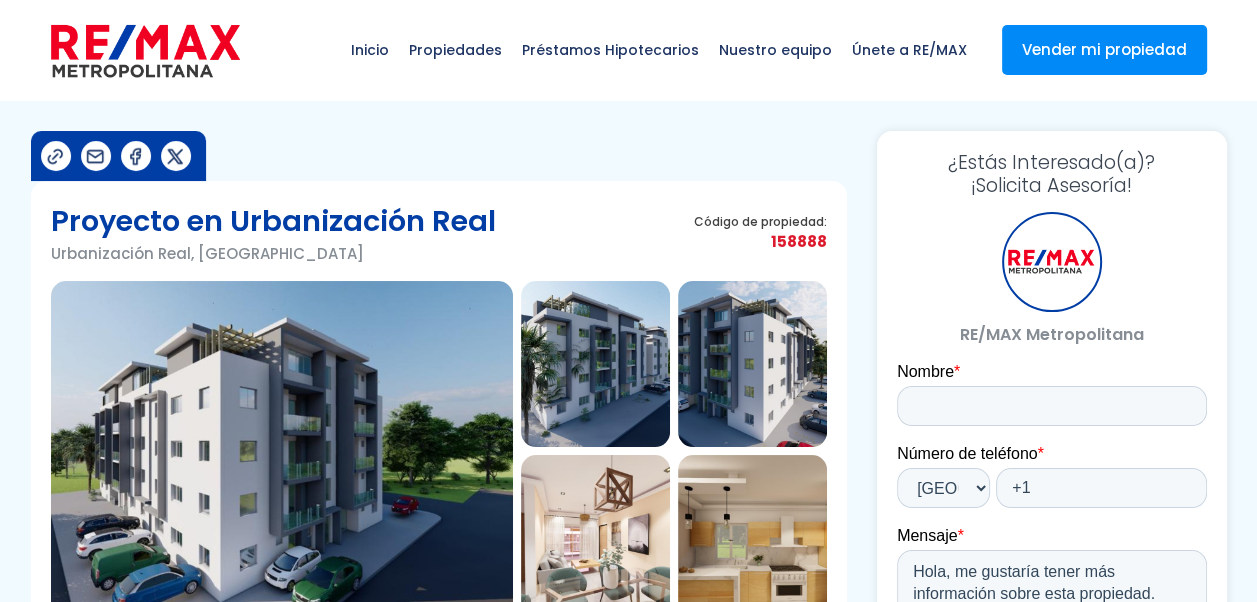 scroll, scrollTop: 0, scrollLeft: 0, axis: both 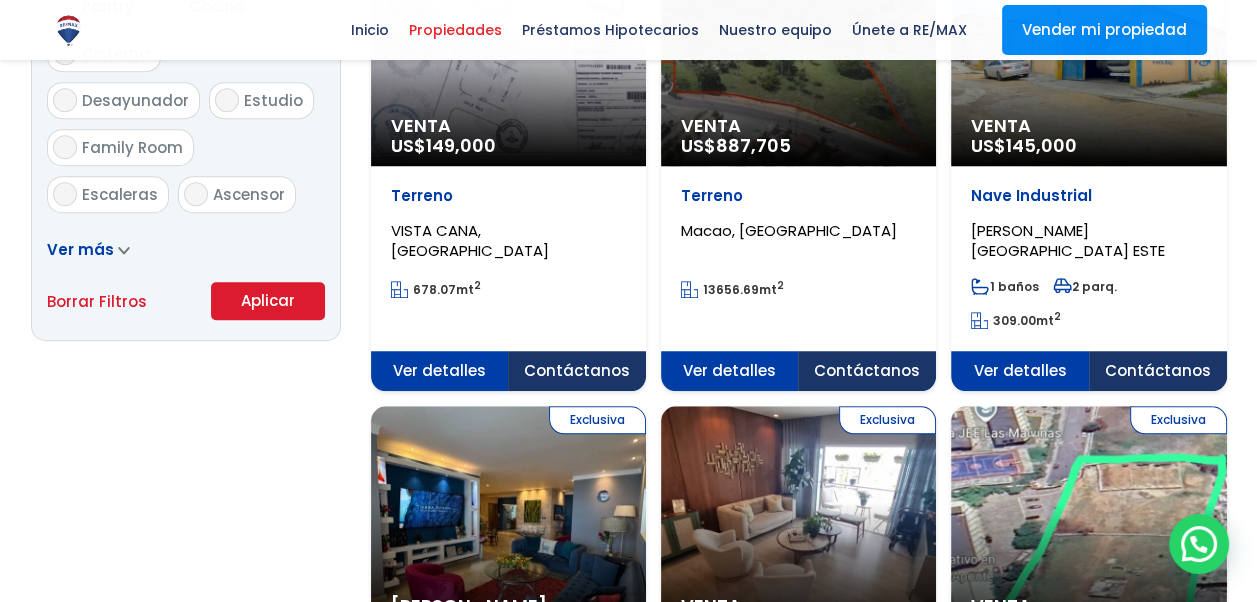 click on "Borrar Filtros" at bounding box center (97, 301) 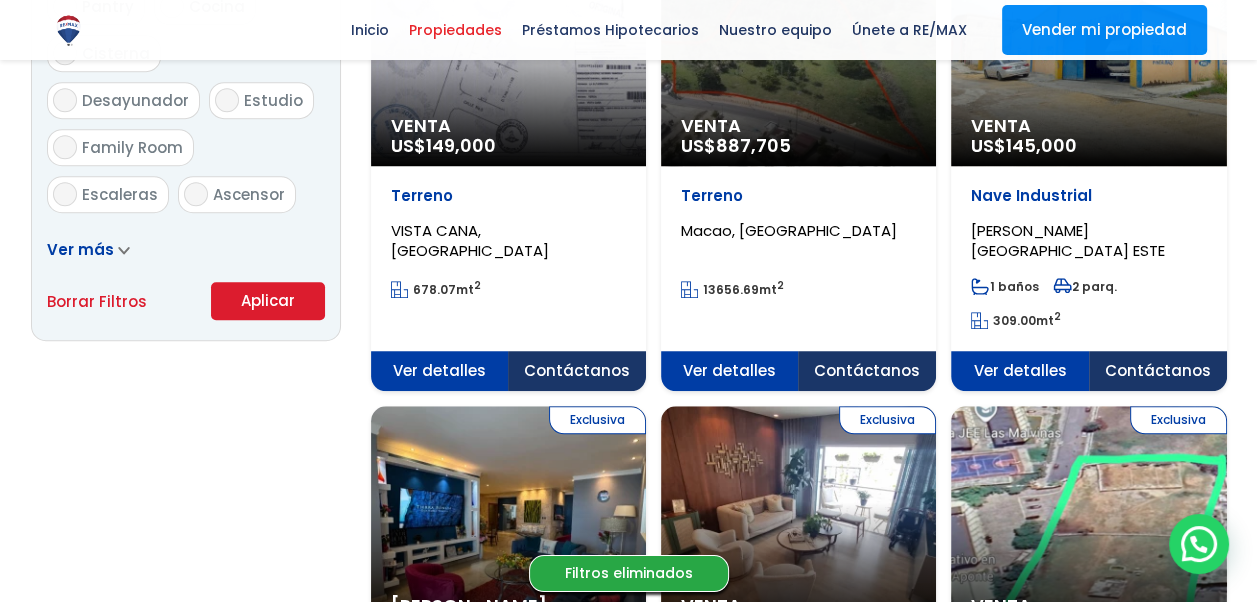 click on "Ver más" at bounding box center [80, 249] 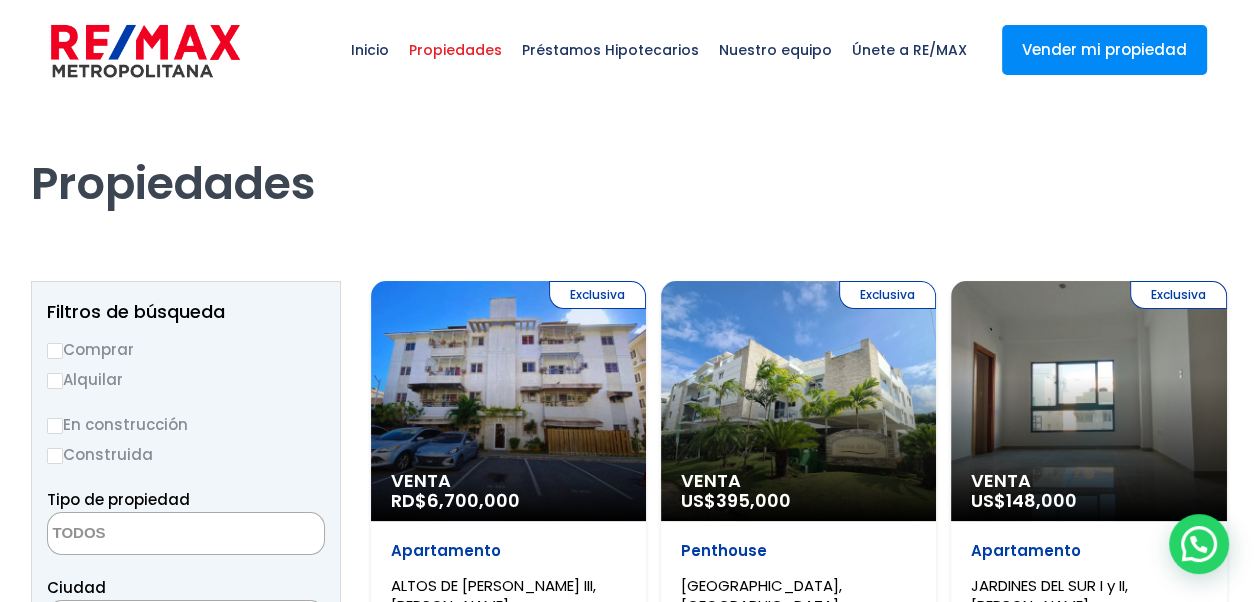 scroll, scrollTop: 100, scrollLeft: 0, axis: vertical 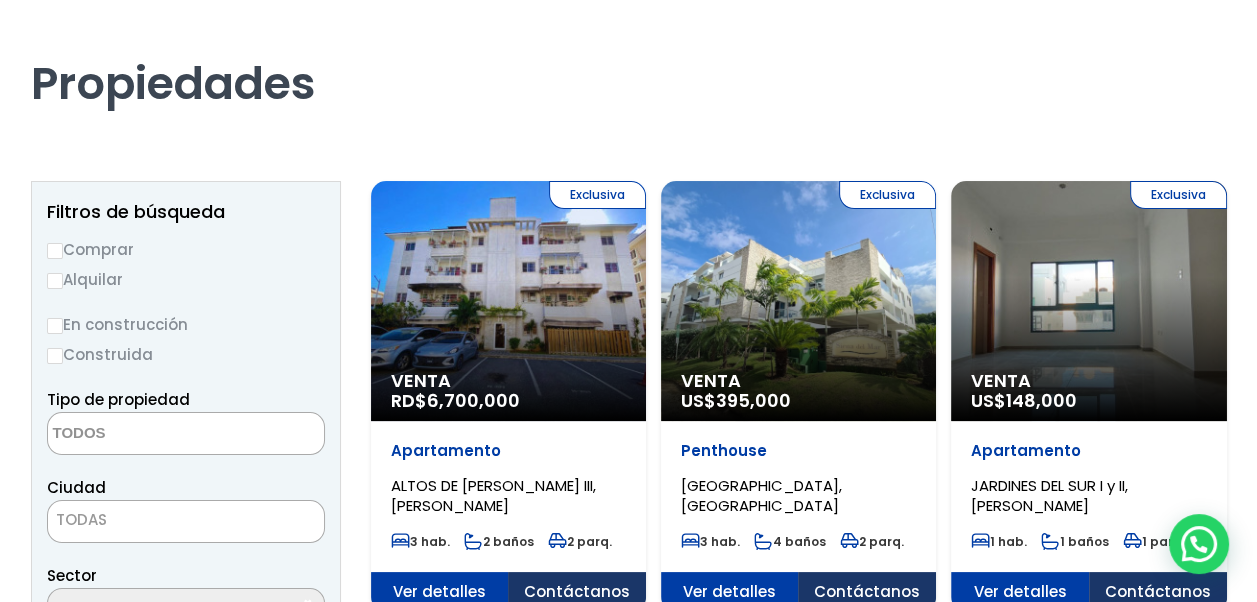 click at bounding box center (145, 434) 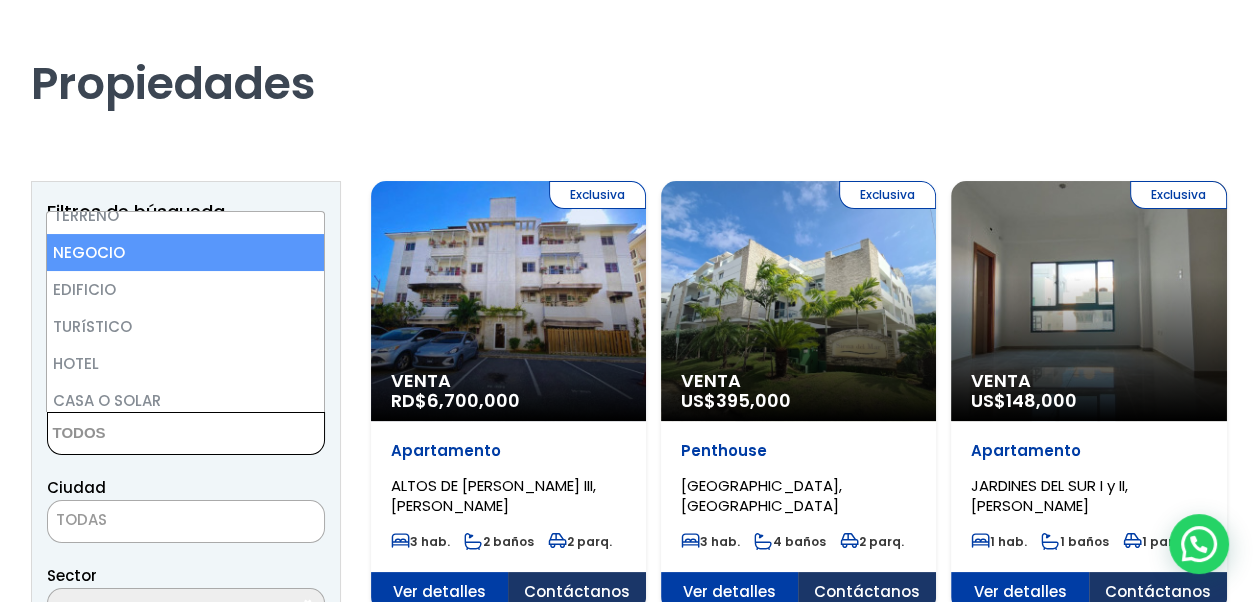 scroll, scrollTop: 0, scrollLeft: 0, axis: both 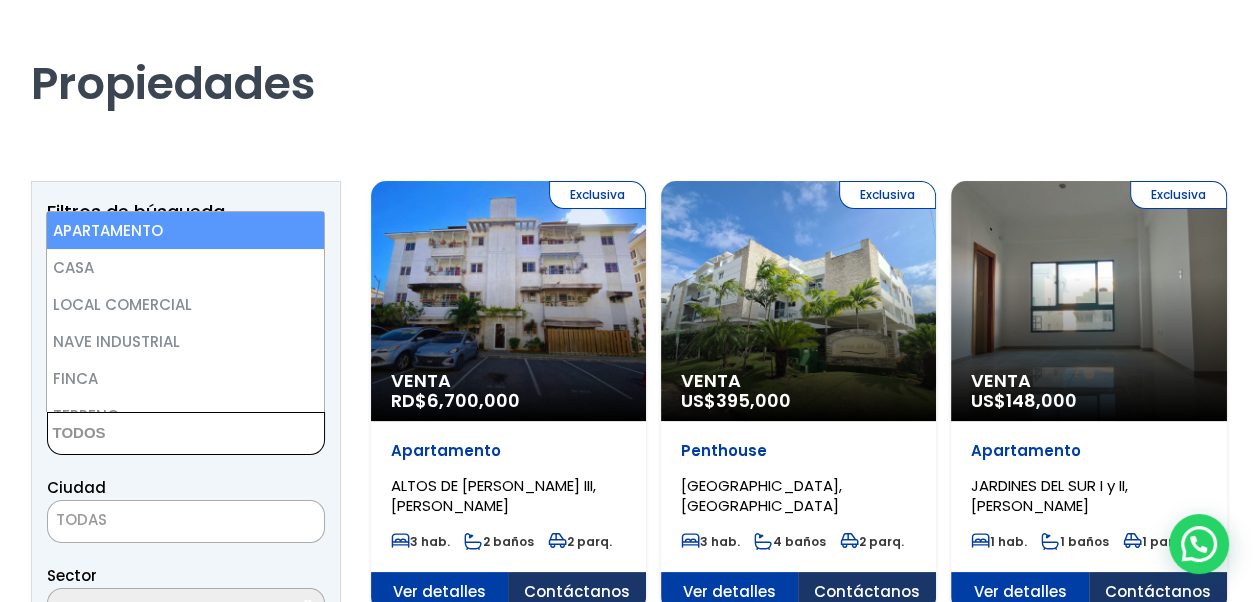 select on "apartment" 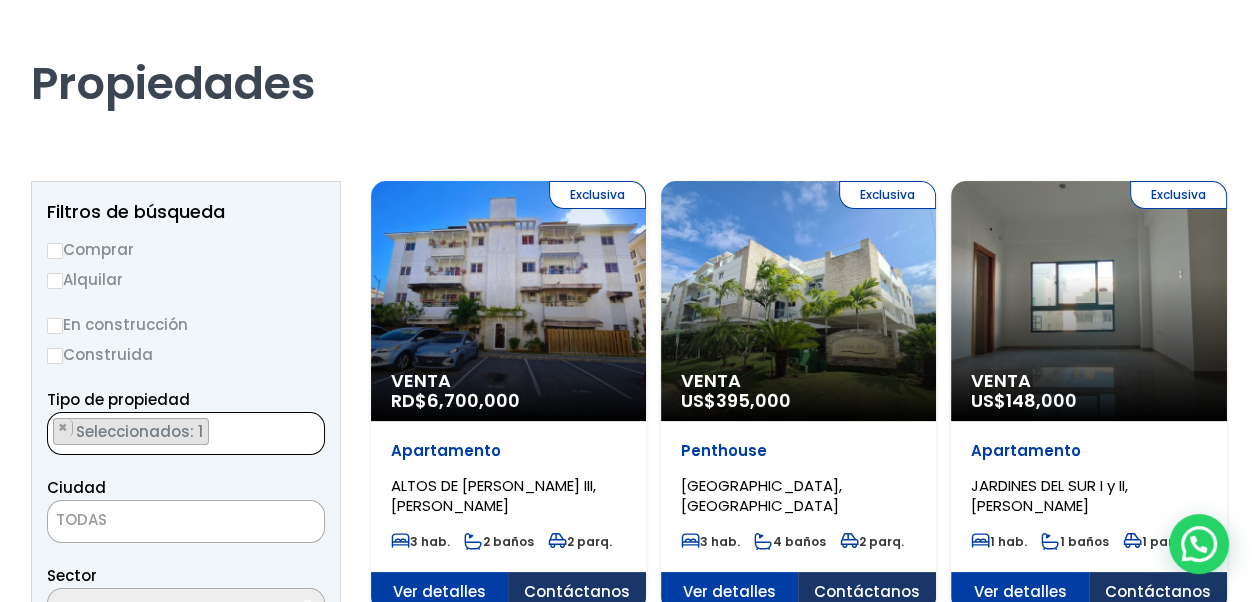 click on "TODAS" at bounding box center [186, 520] 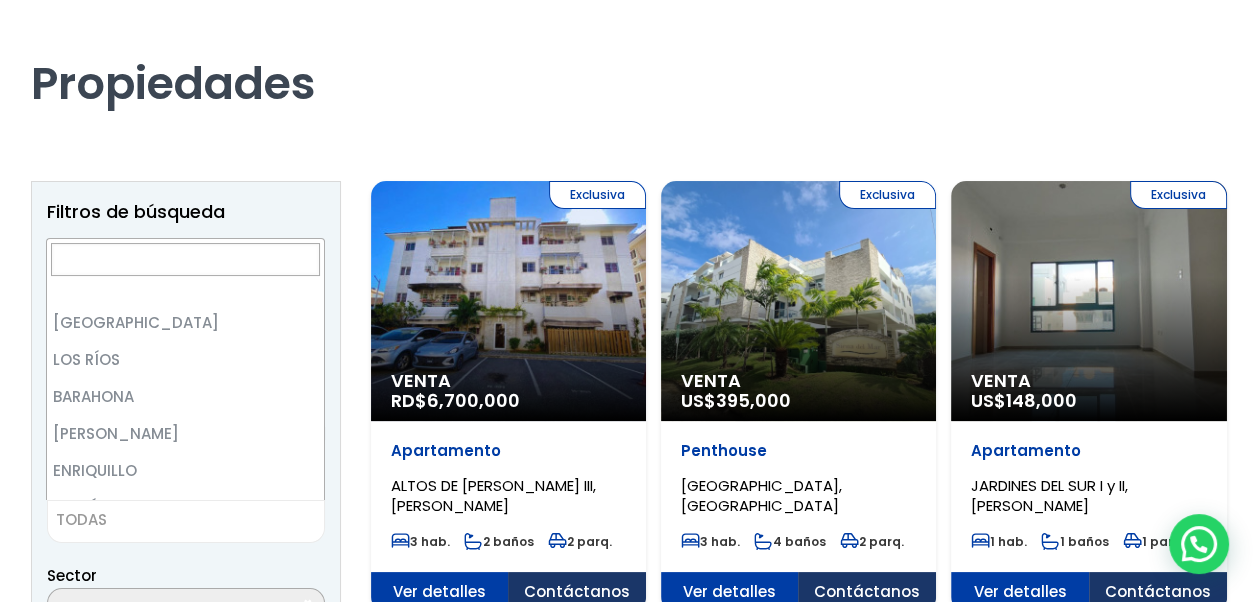 scroll, scrollTop: 800, scrollLeft: 0, axis: vertical 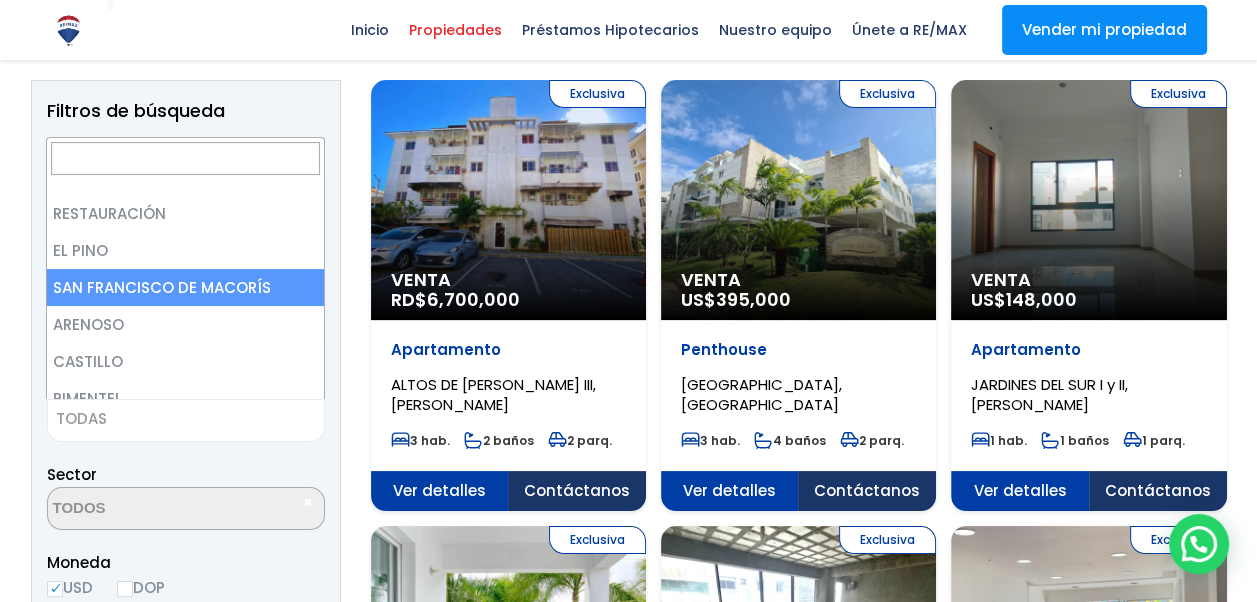 select on "33" 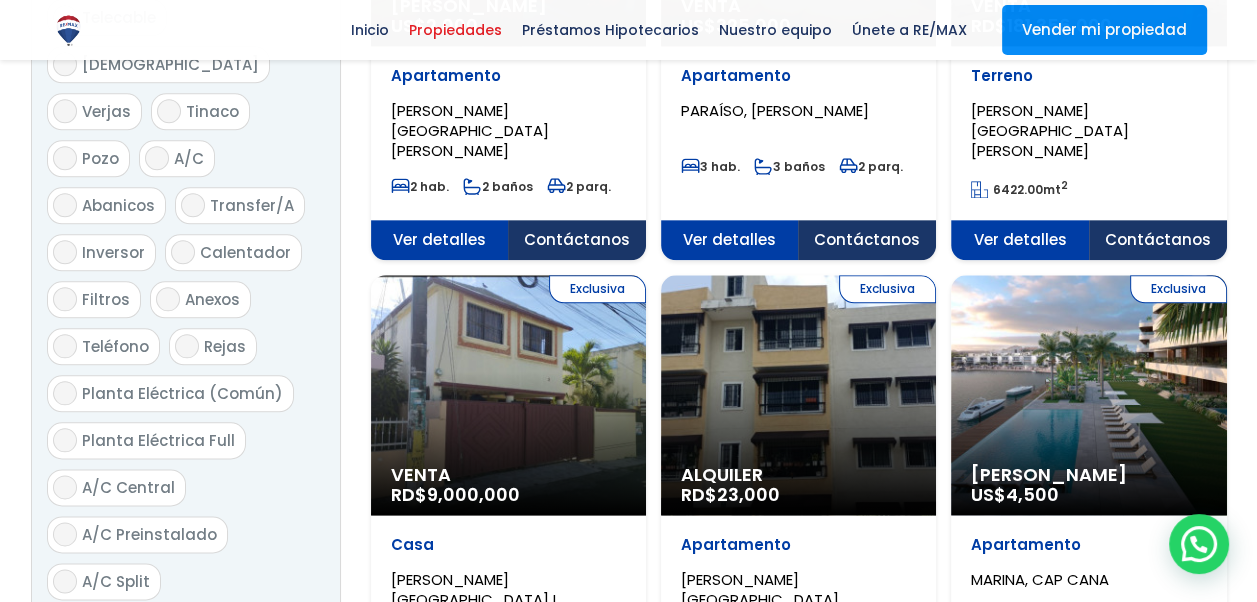 scroll, scrollTop: 2300, scrollLeft: 0, axis: vertical 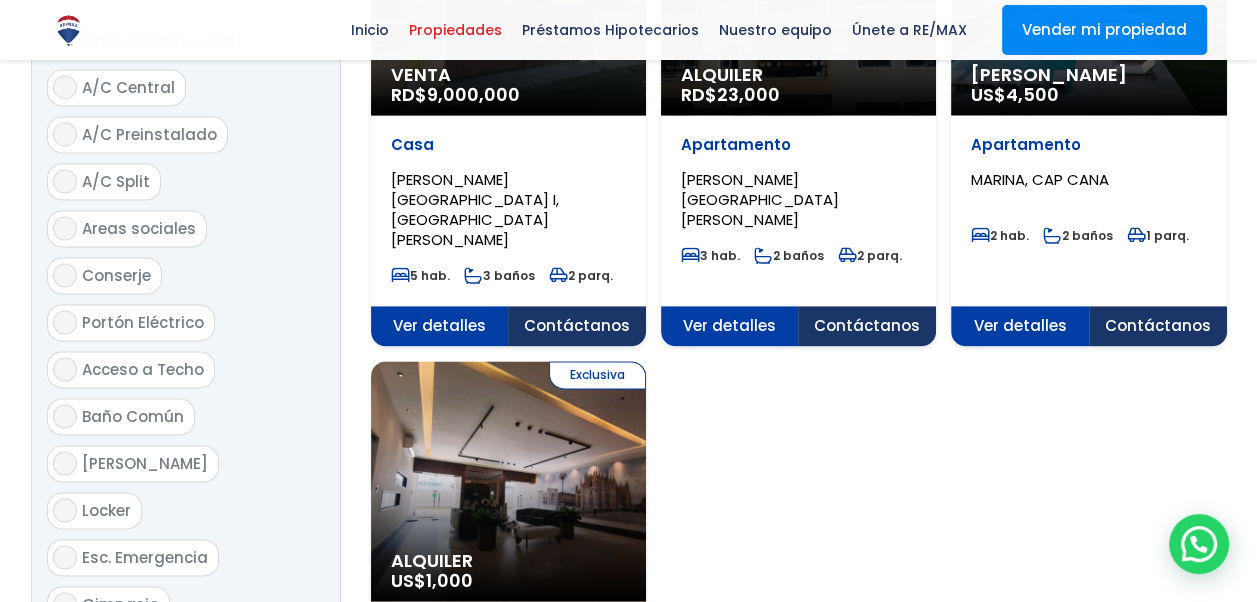 click on "Aplicar" at bounding box center (268, 764) 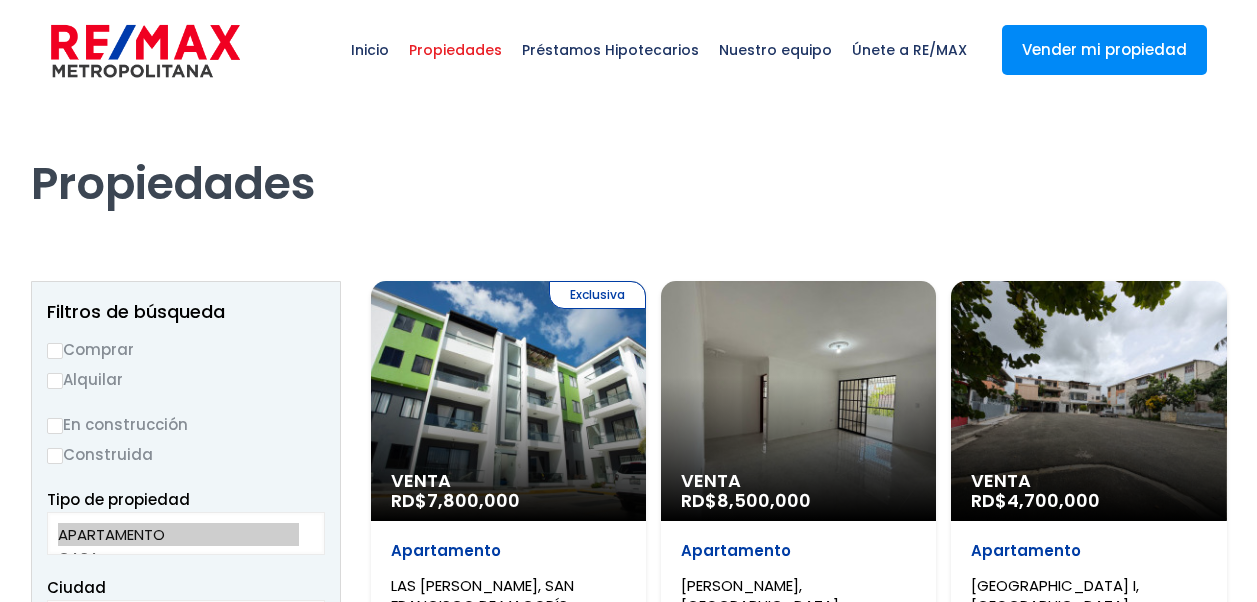 scroll, scrollTop: 0, scrollLeft: 0, axis: both 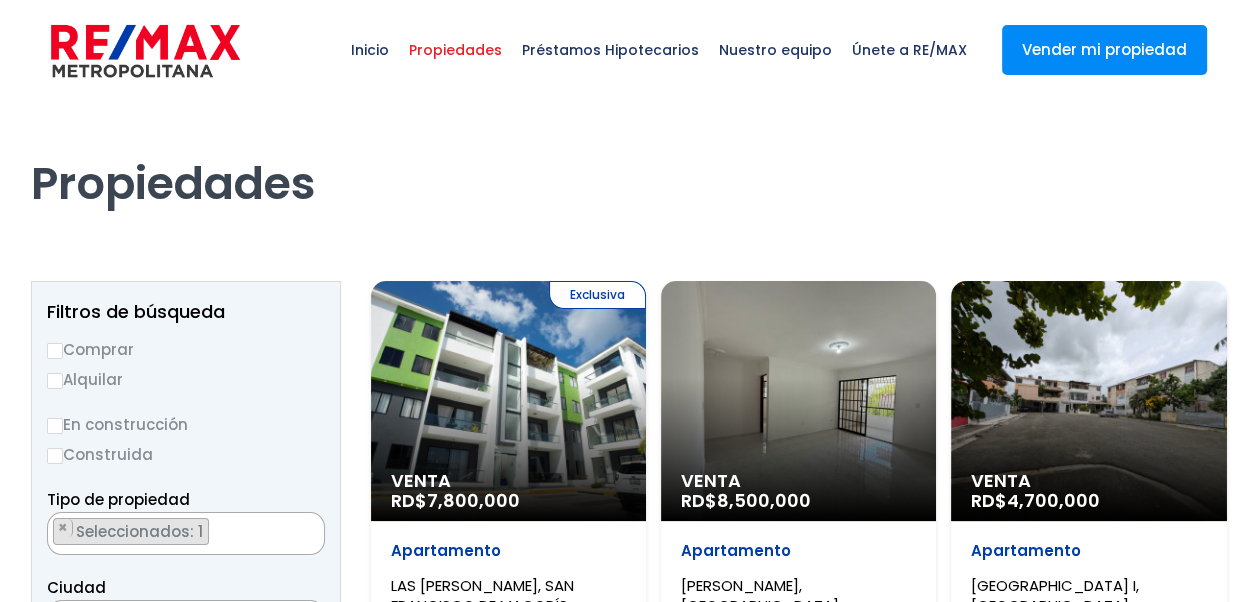 select 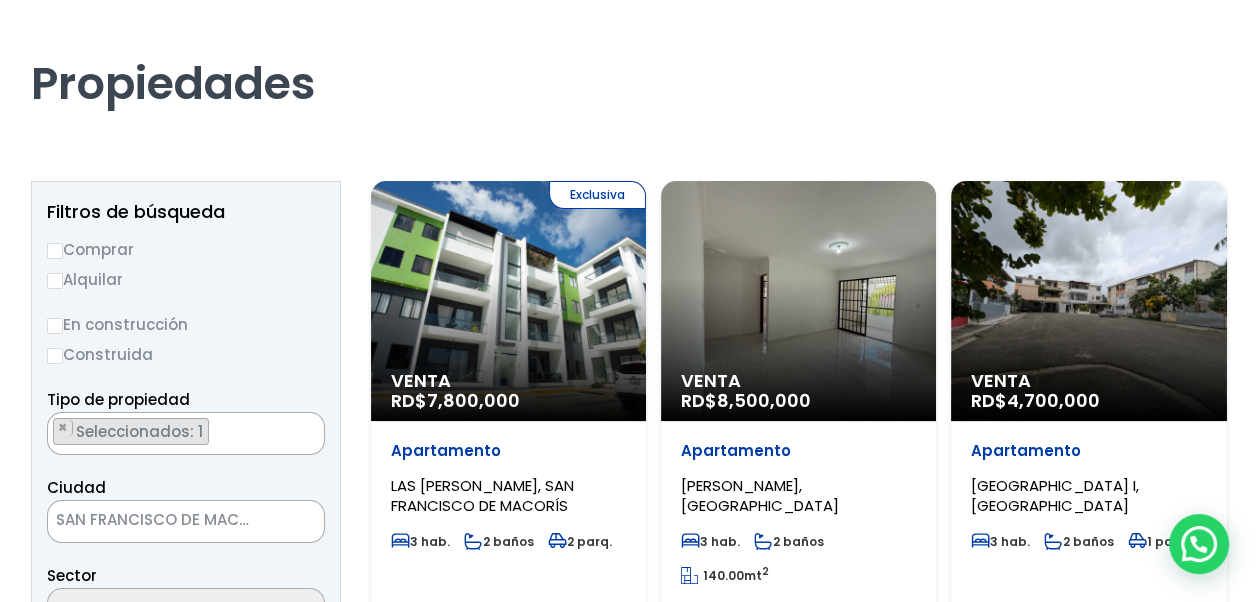 scroll, scrollTop: 200, scrollLeft: 0, axis: vertical 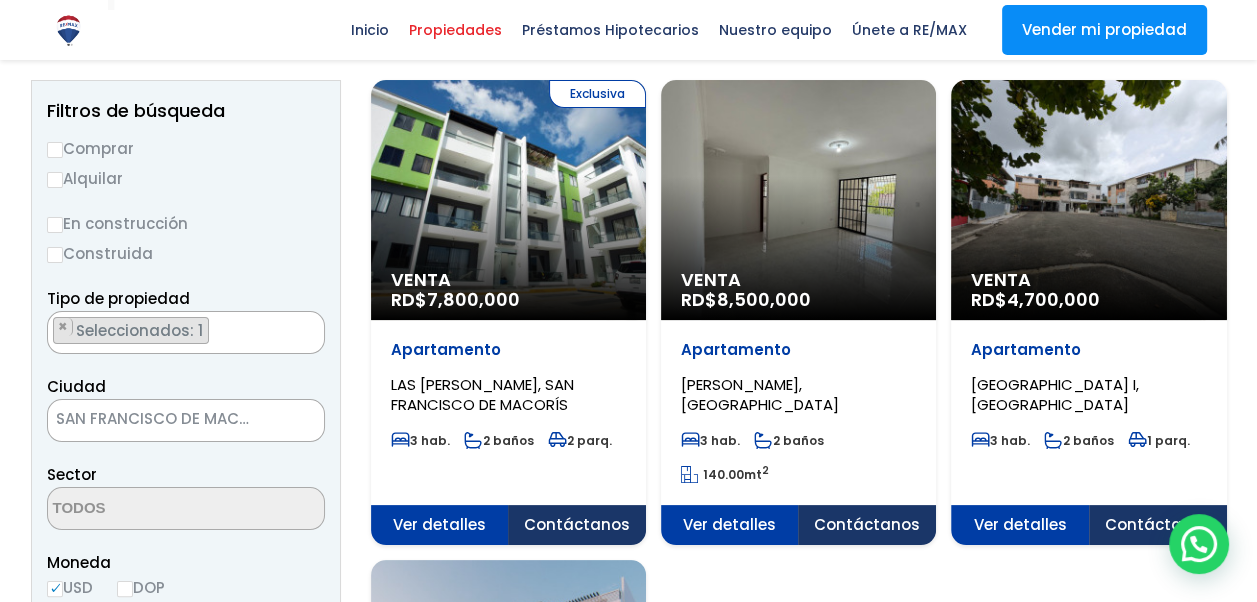 click on "SAN FRANCISCO DE MACORÍS" at bounding box center (161, 419) 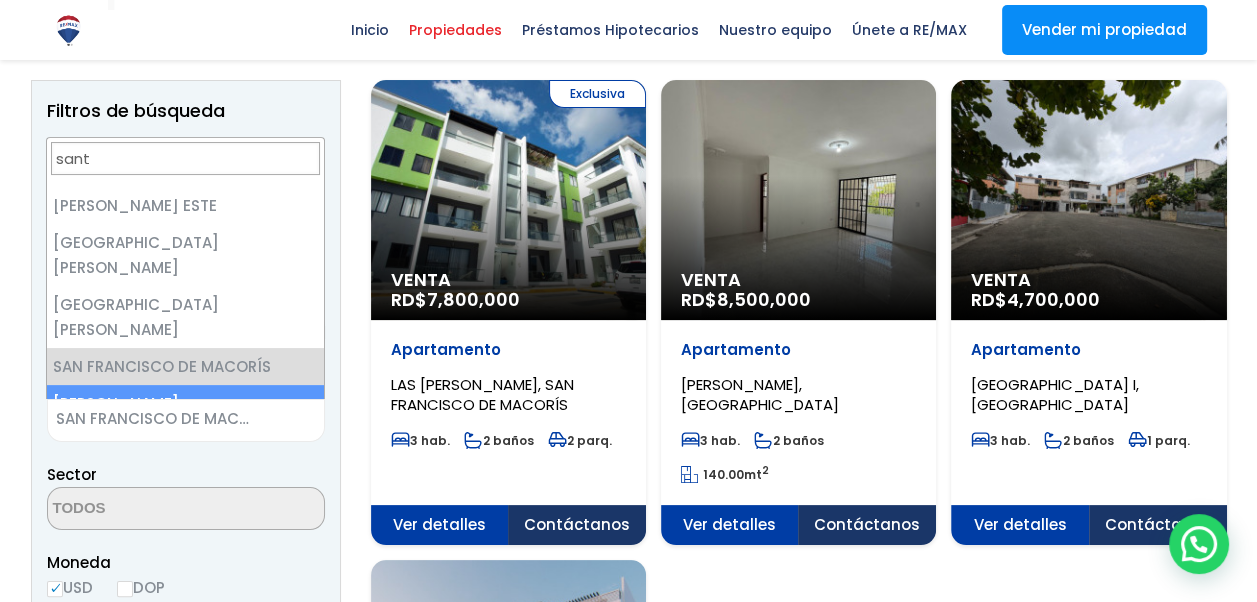 scroll, scrollTop: 0, scrollLeft: 0, axis: both 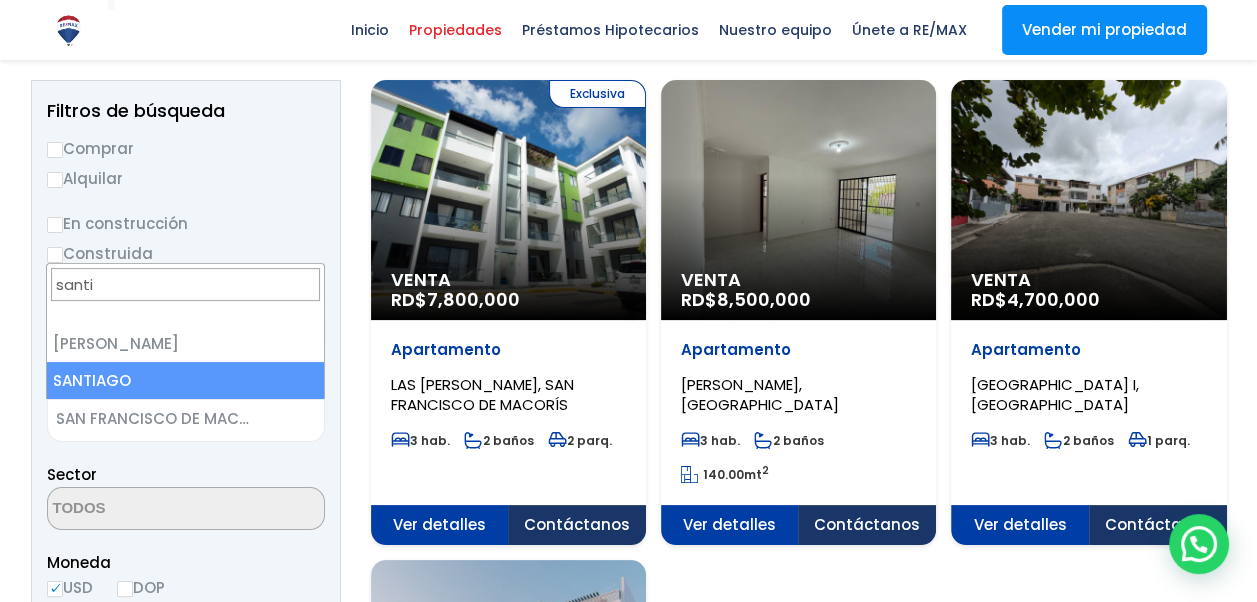 type on "santi" 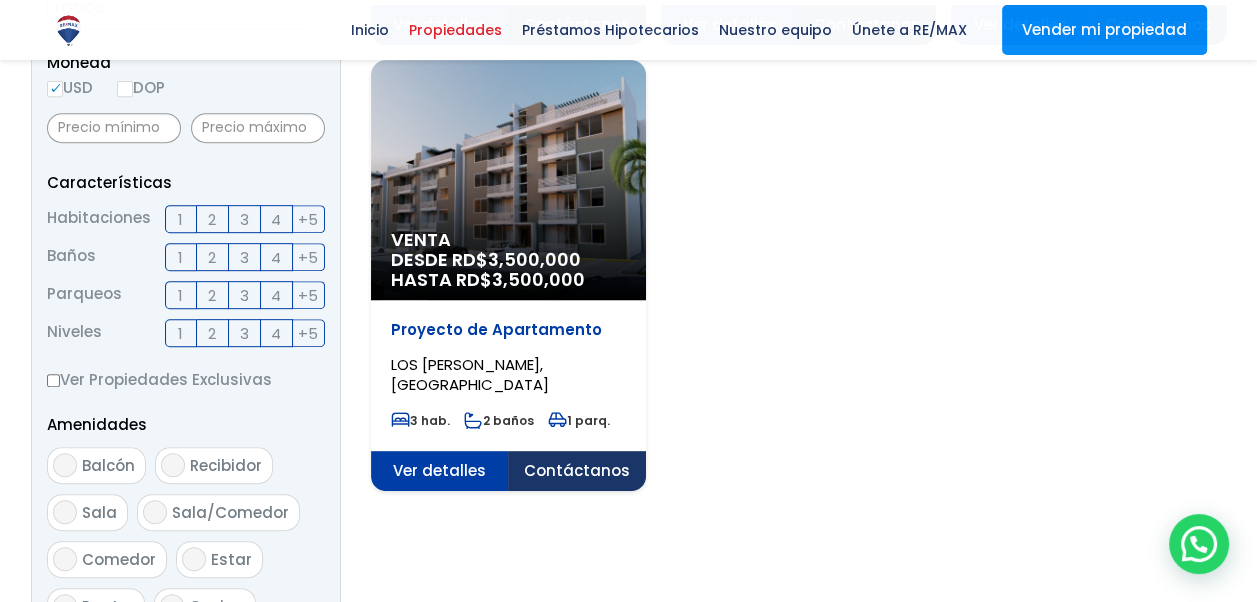 scroll, scrollTop: 1200, scrollLeft: 0, axis: vertical 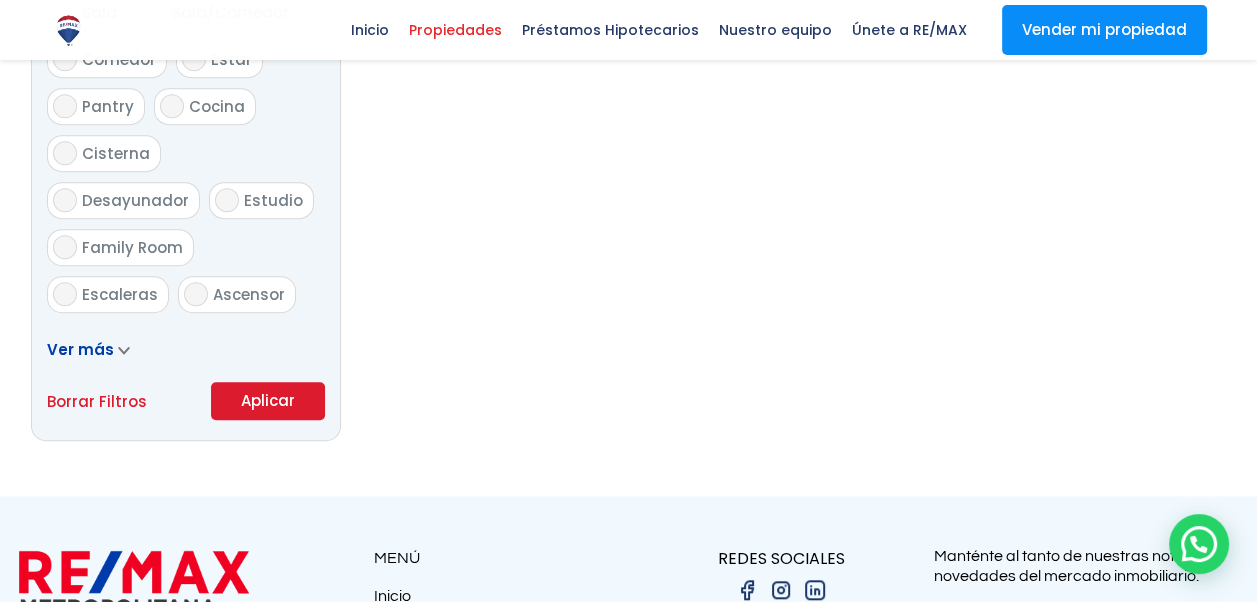click on "Aplicar" at bounding box center (268, 401) 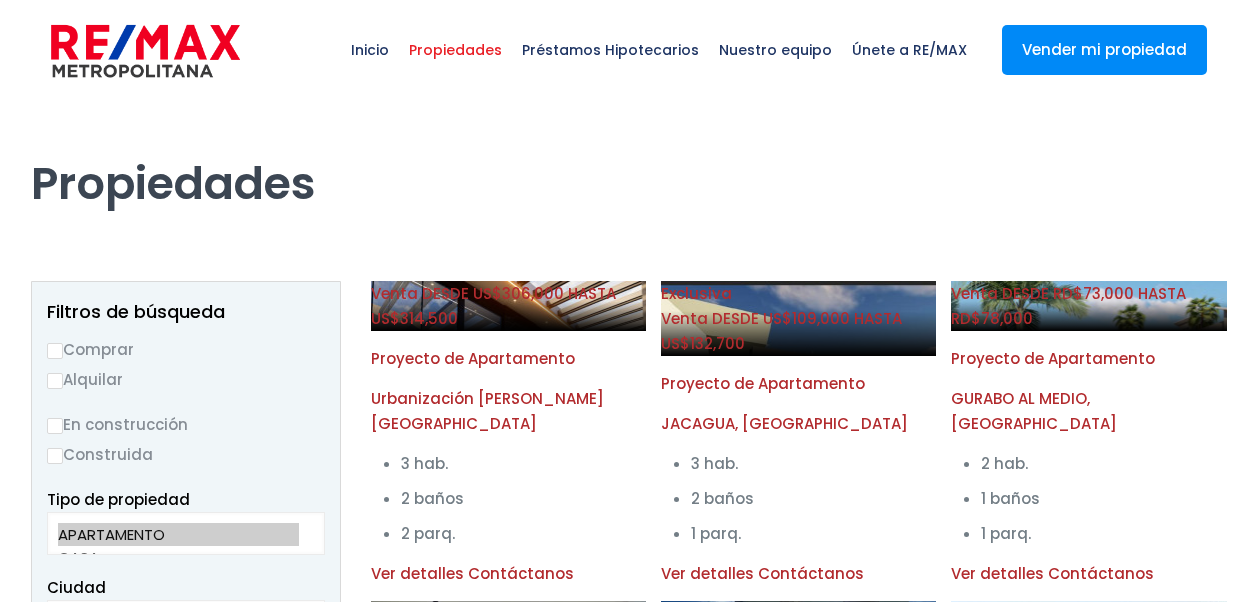 select on "120" 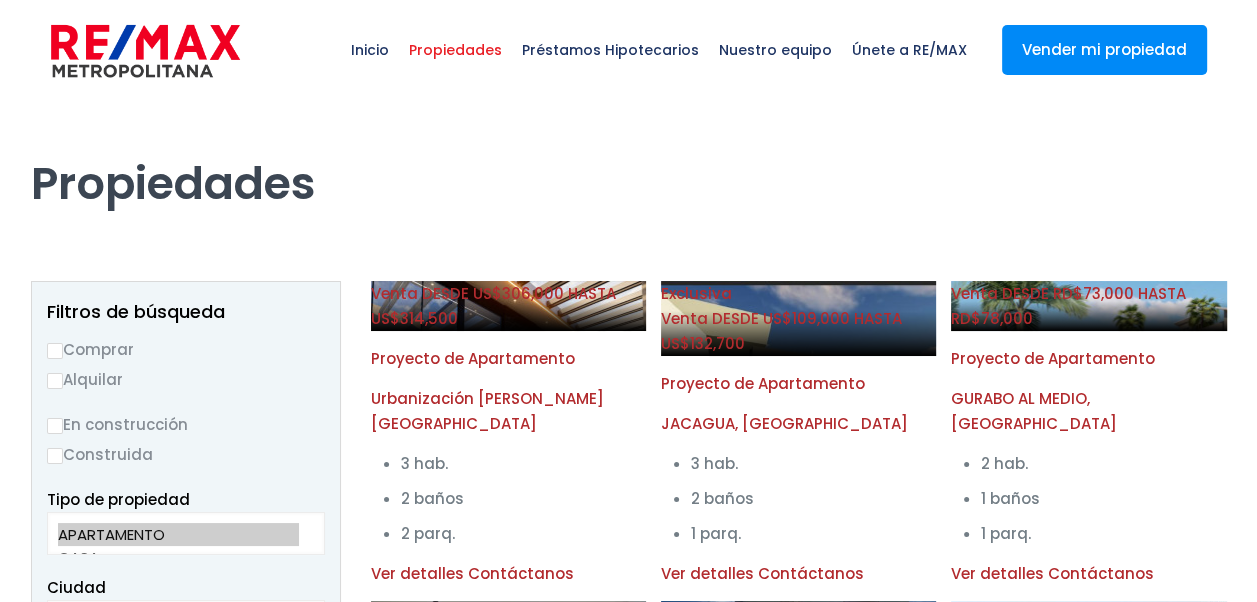scroll, scrollTop: 0, scrollLeft: 0, axis: both 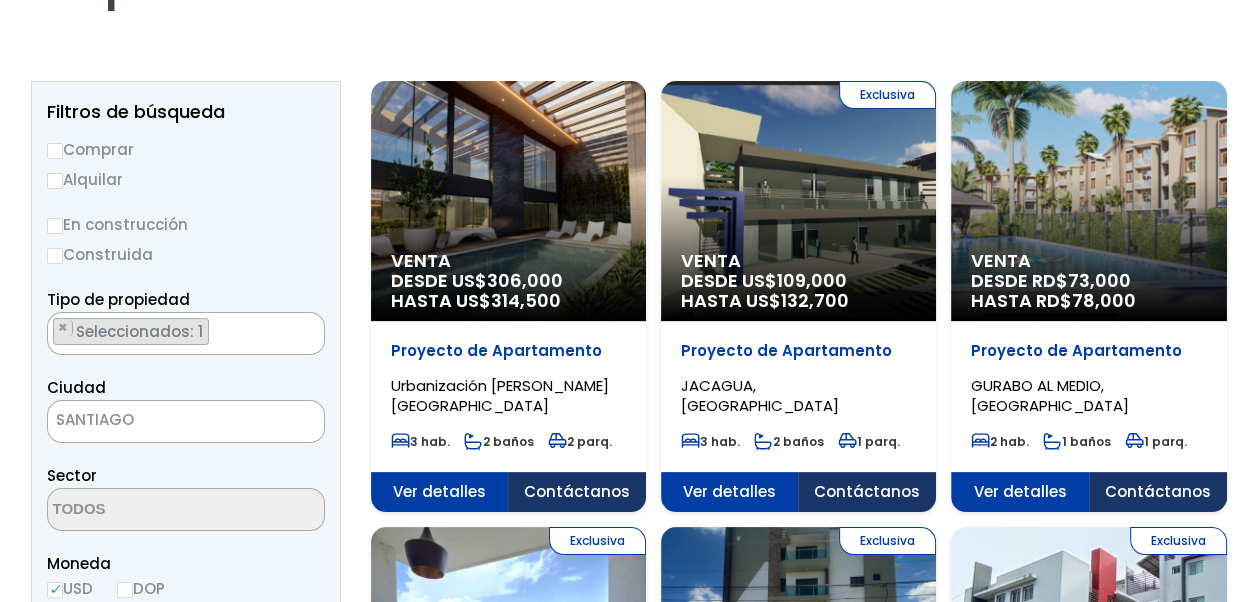 select 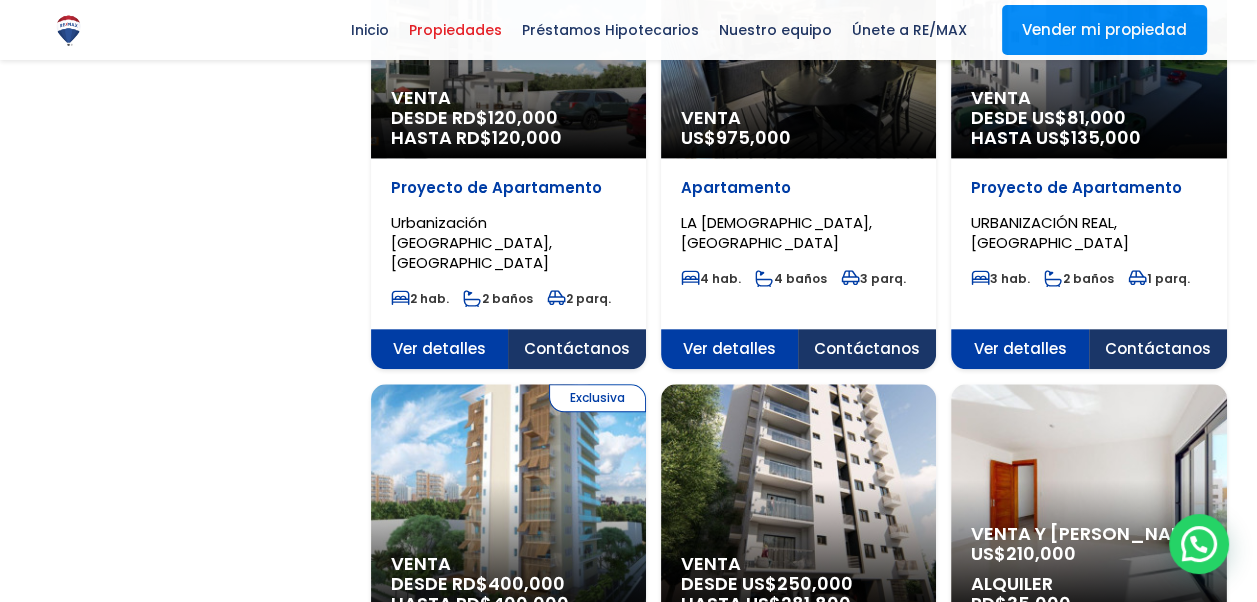 scroll, scrollTop: 1600, scrollLeft: 0, axis: vertical 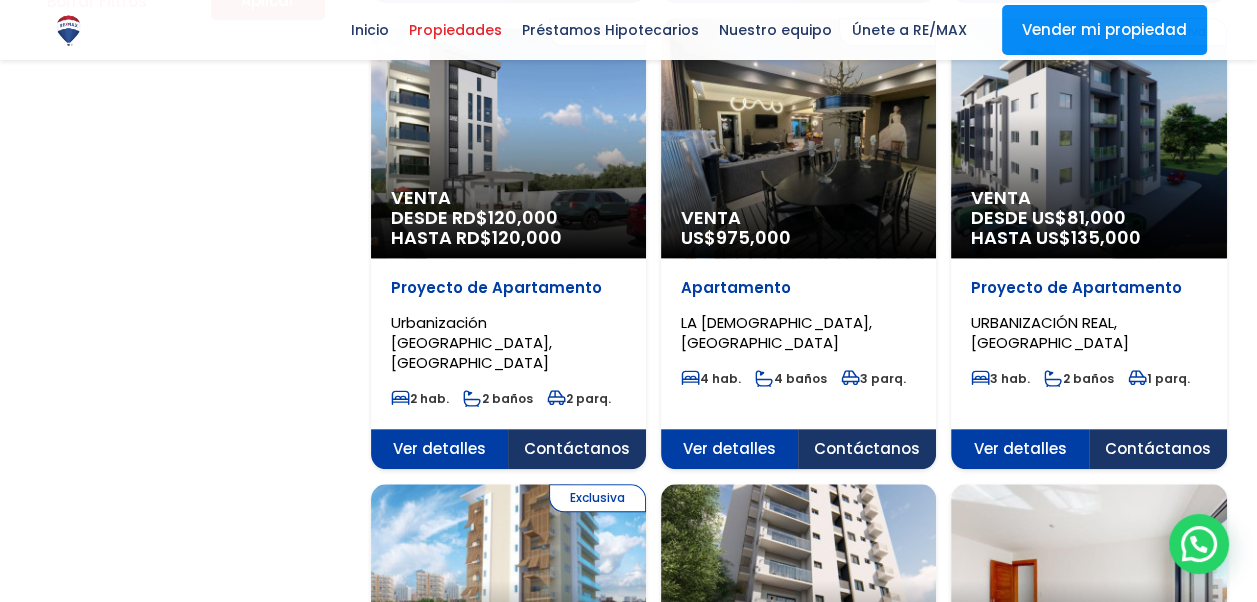 click on "DESDE US$  81,000
HASTA US$  135,000" at bounding box center [508, -1110] 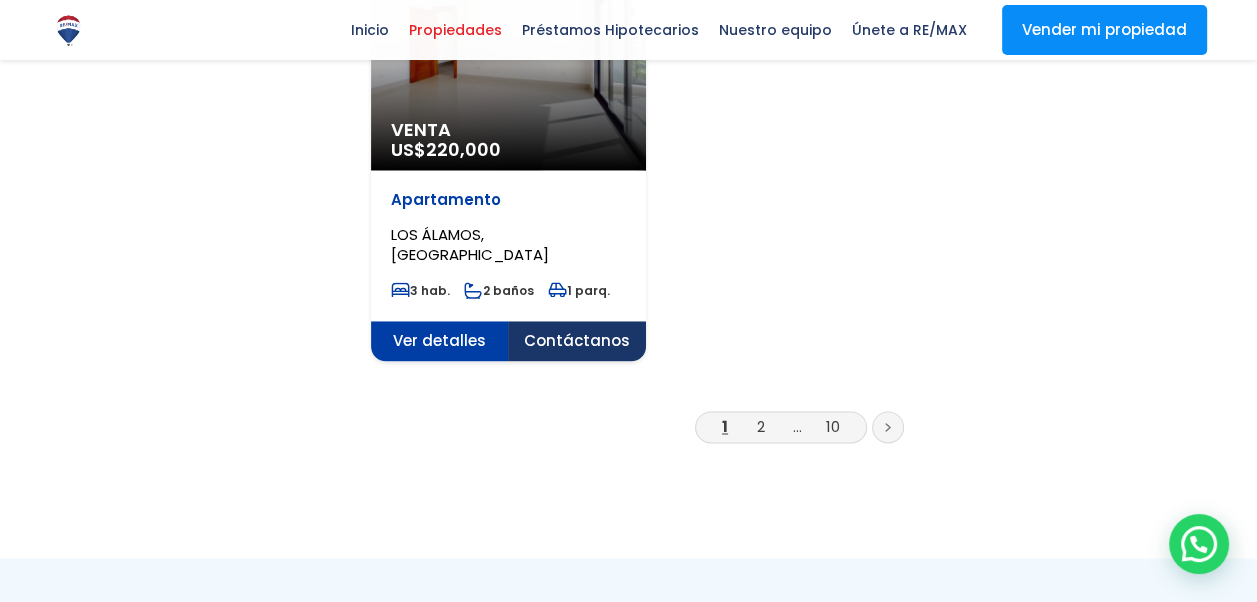 scroll, scrollTop: 2700, scrollLeft: 0, axis: vertical 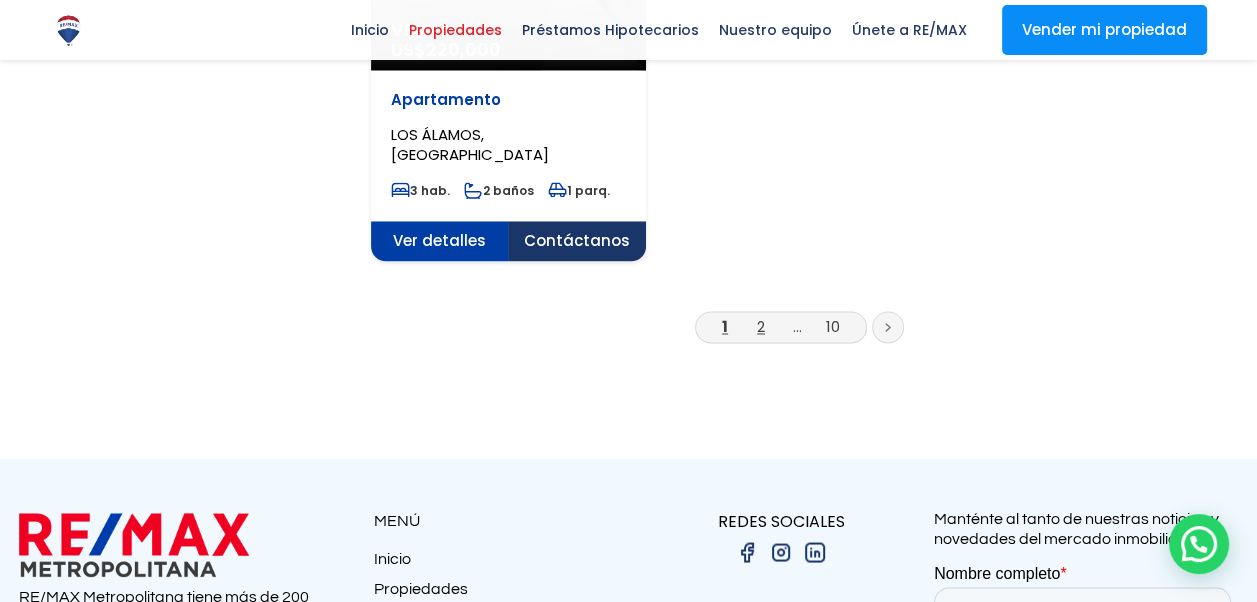click on "2" at bounding box center [761, 326] 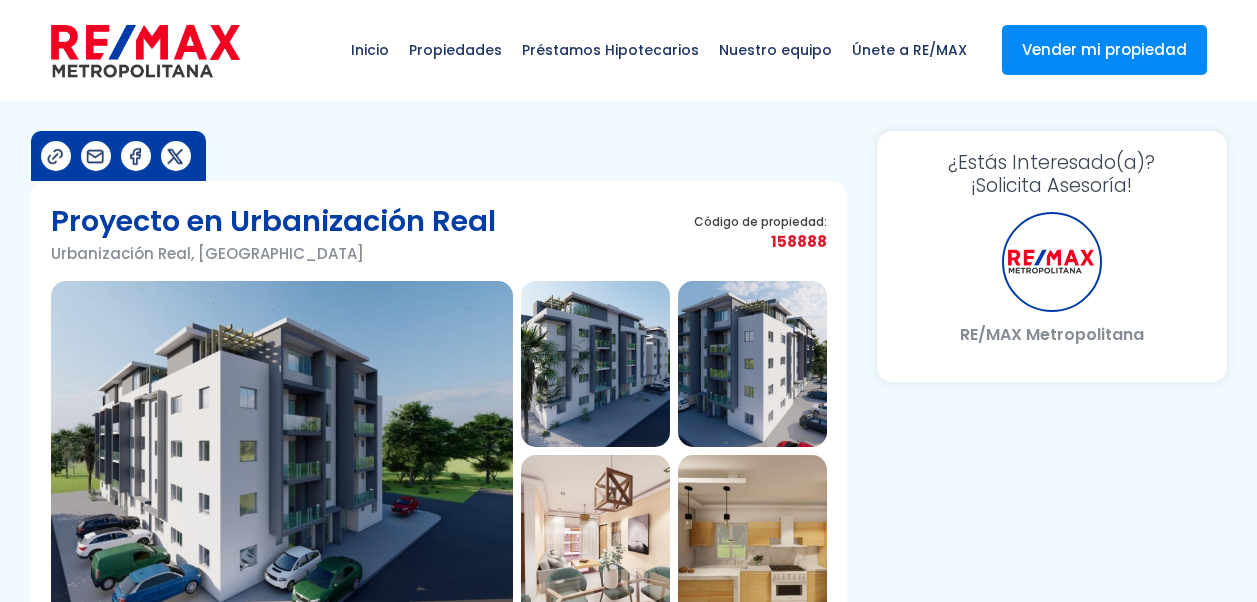 scroll, scrollTop: 0, scrollLeft: 0, axis: both 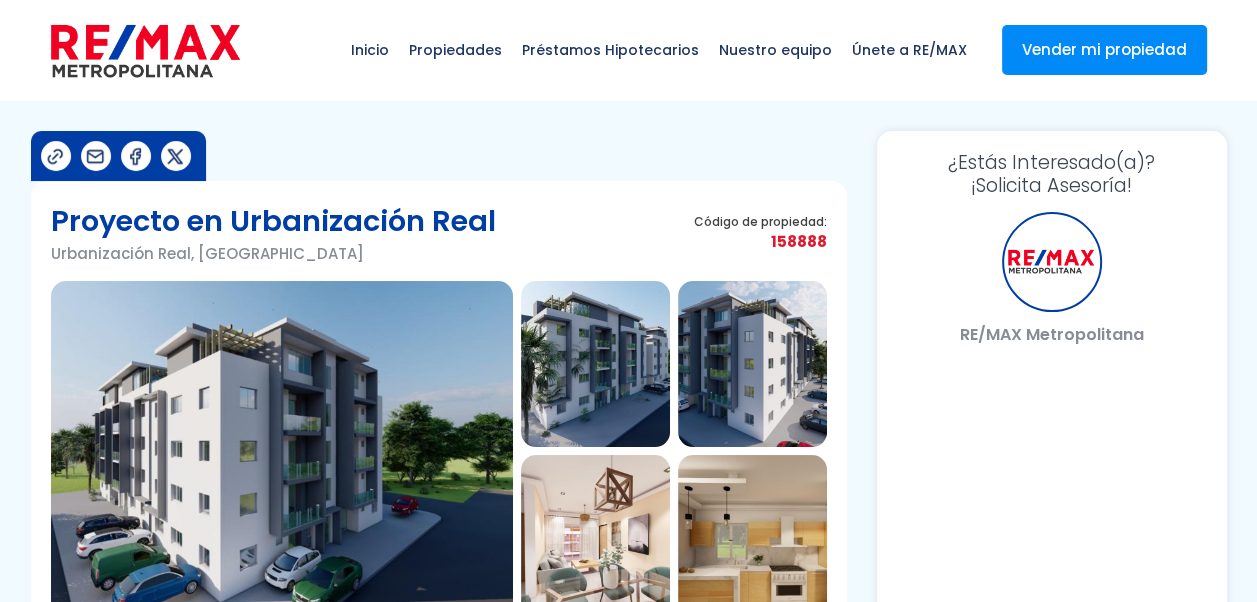 select on "DO" 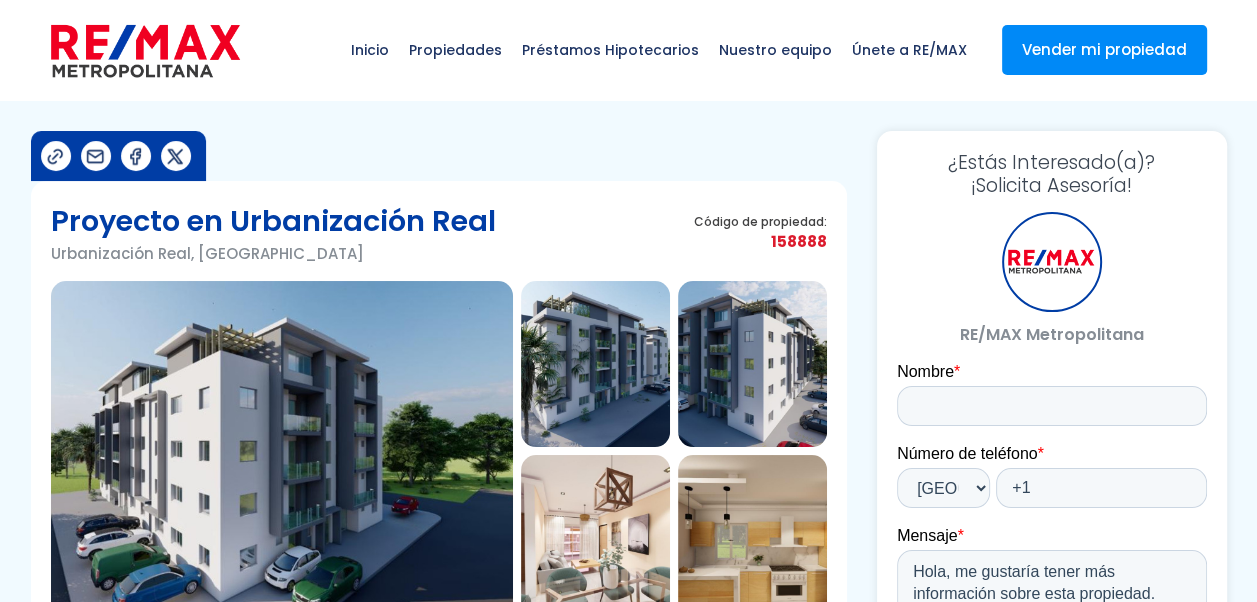 scroll, scrollTop: 0, scrollLeft: 0, axis: both 